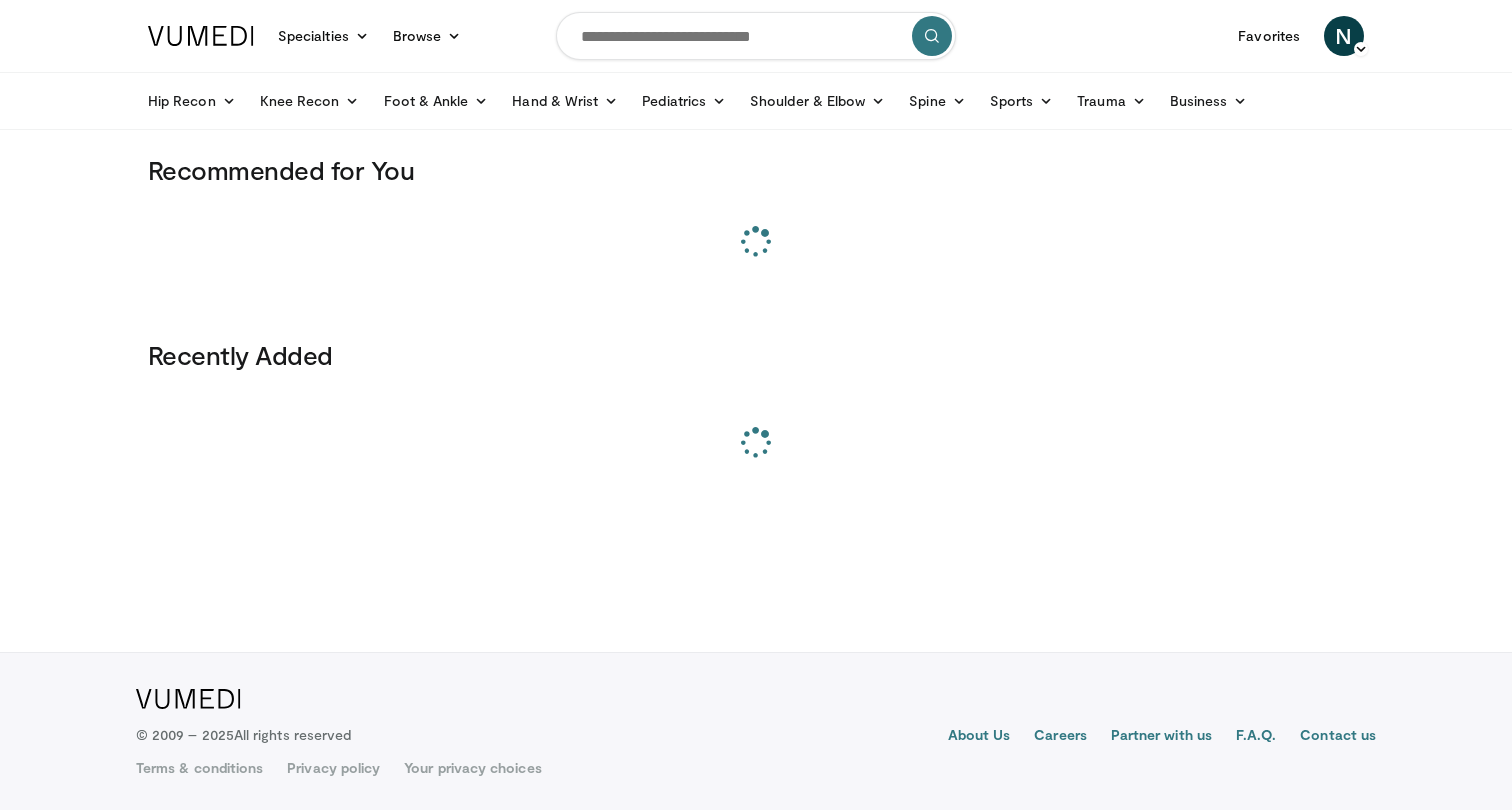scroll, scrollTop: 0, scrollLeft: 0, axis: both 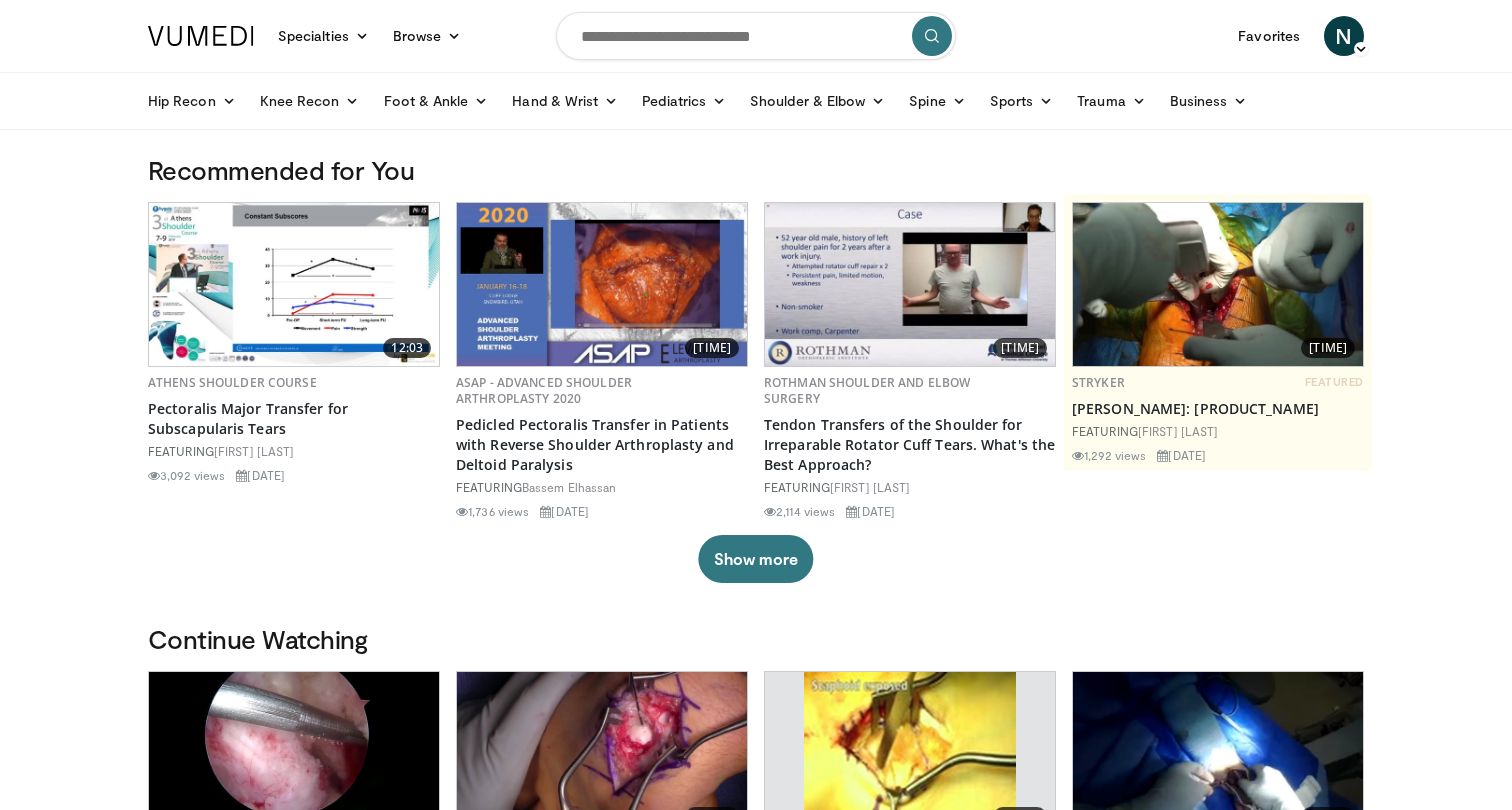 click at bounding box center [756, 36] 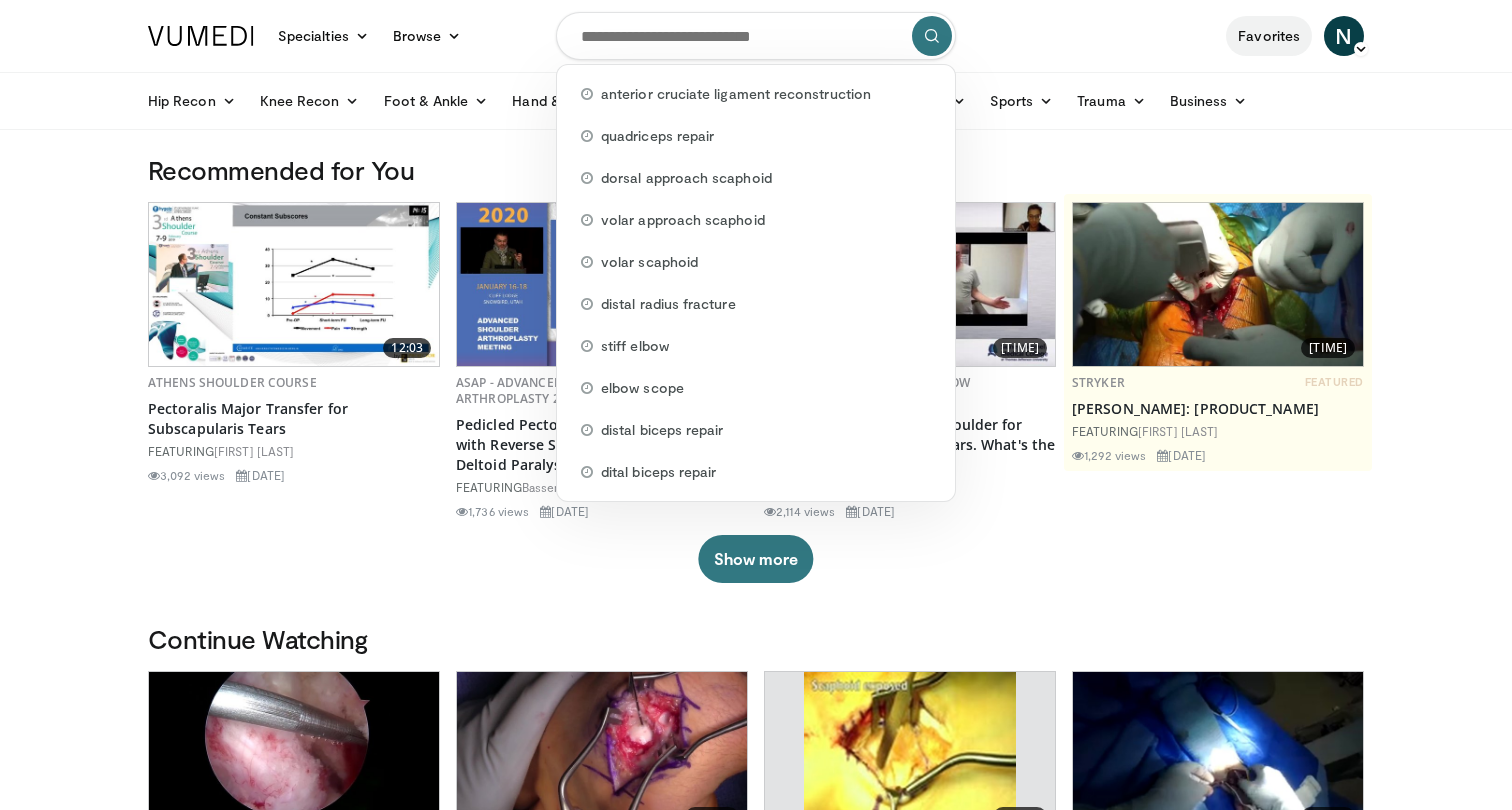 click on "Favorites" at bounding box center (1269, 36) 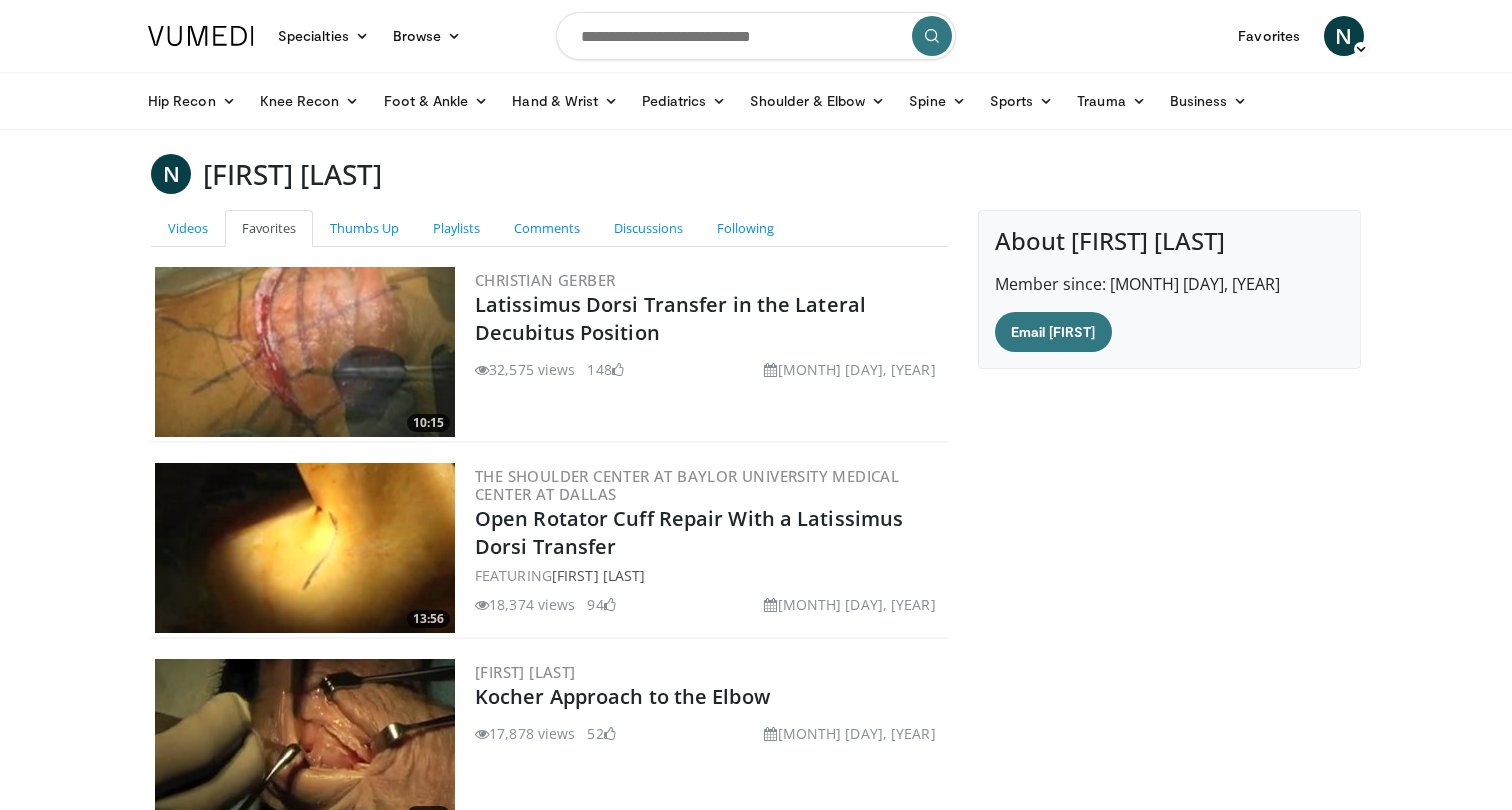 scroll, scrollTop: 263, scrollLeft: 0, axis: vertical 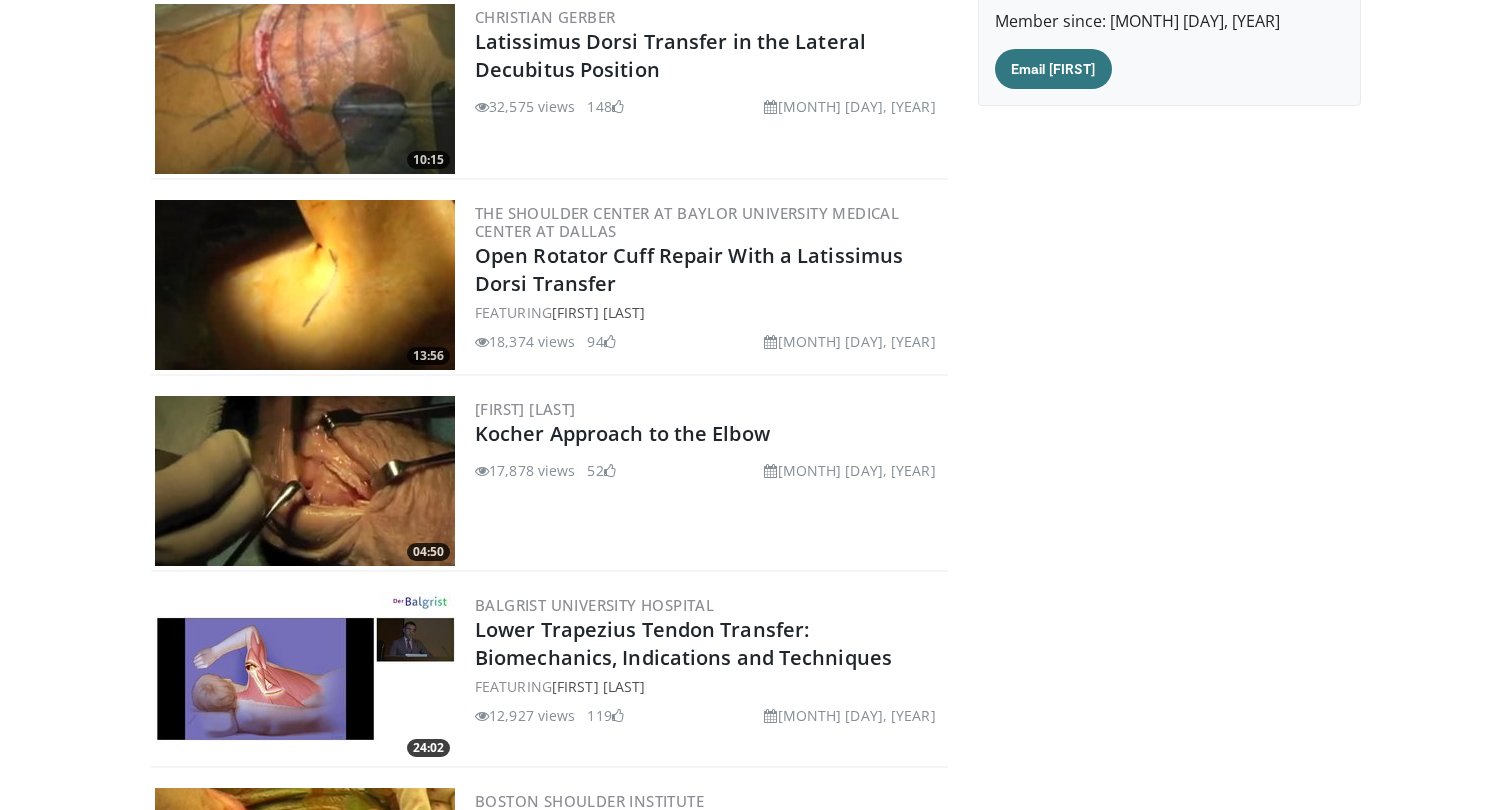 click at bounding box center (305, 481) 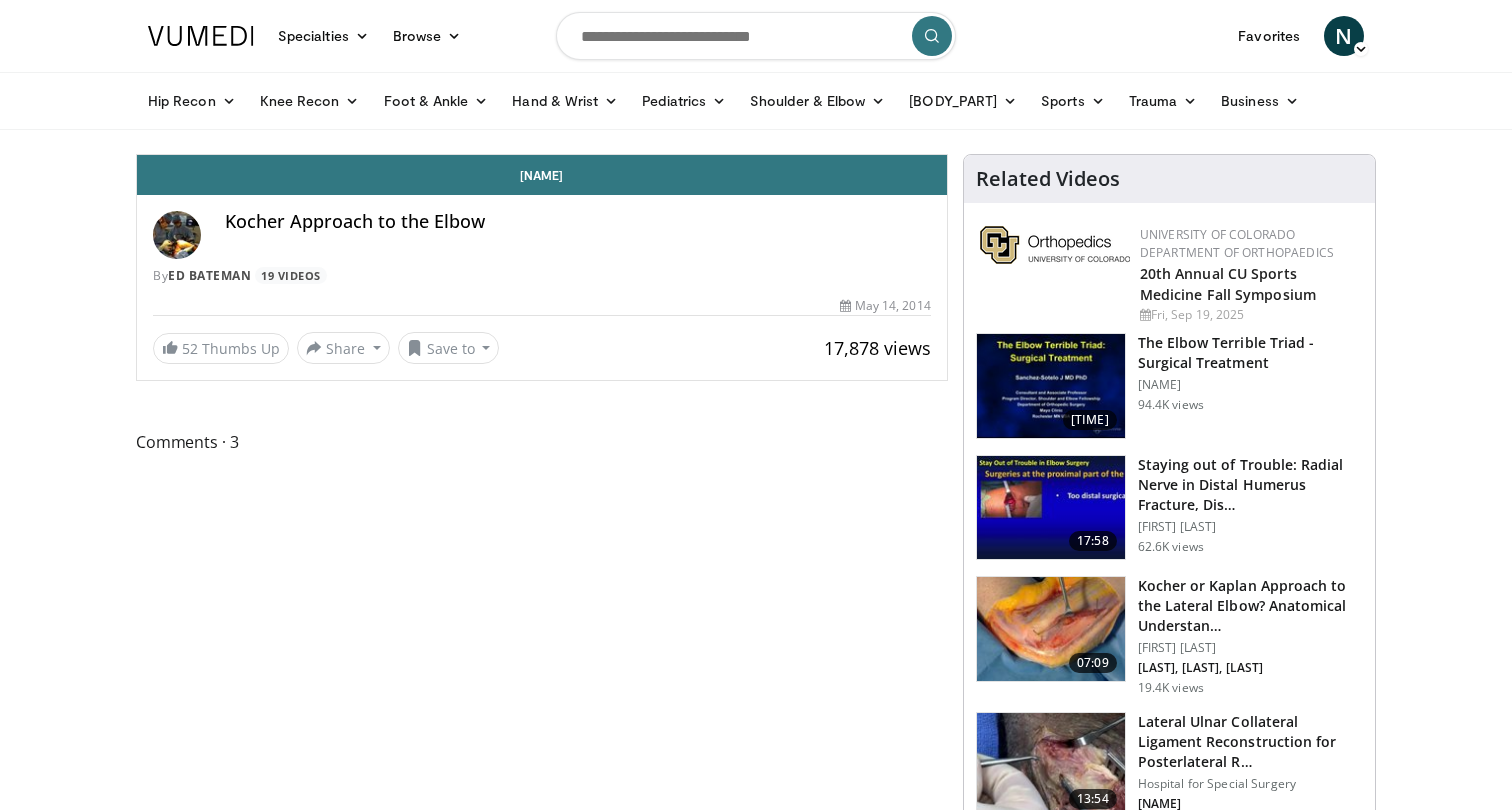 scroll, scrollTop: 0, scrollLeft: 0, axis: both 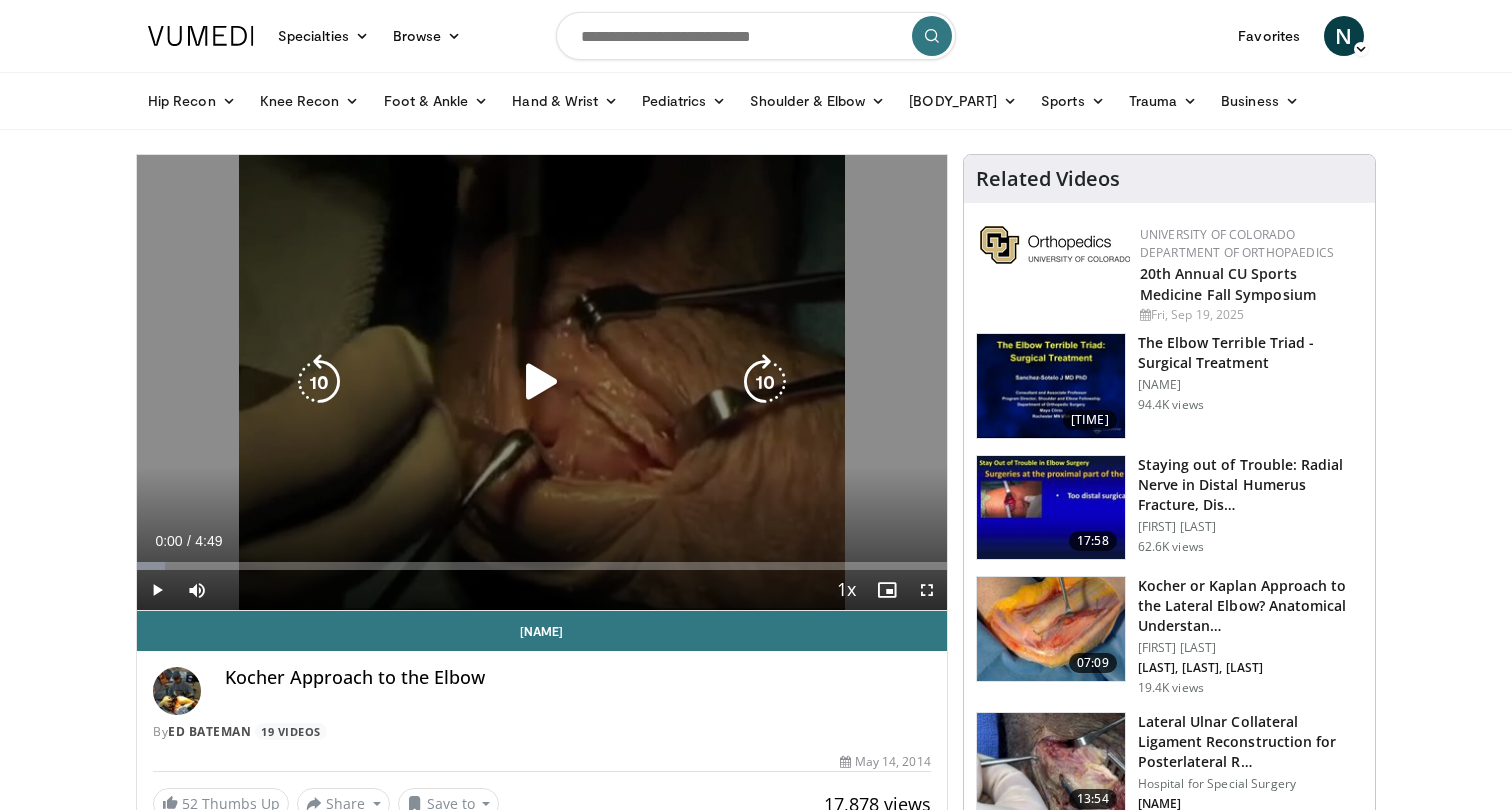 click at bounding box center [542, 382] 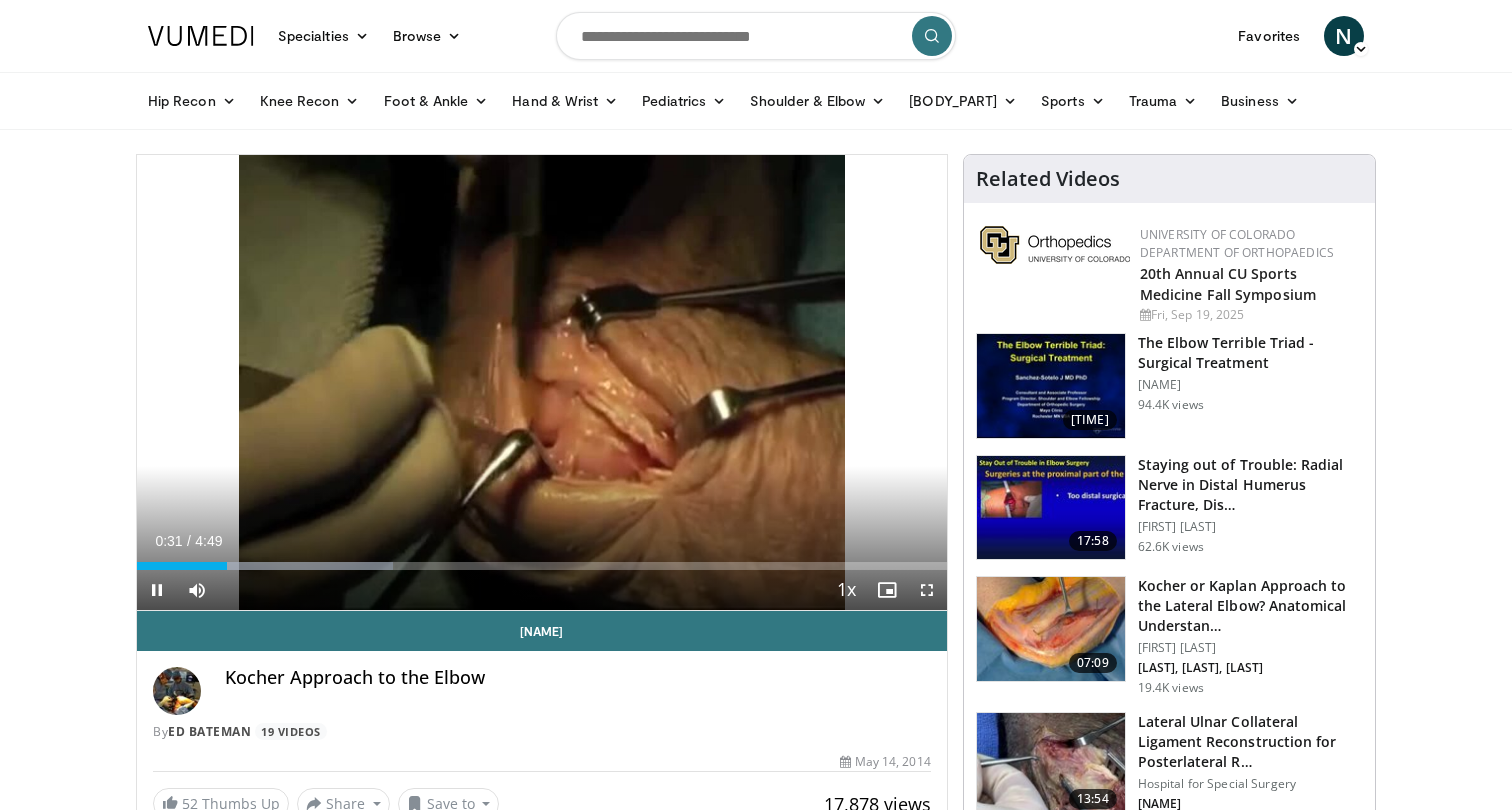 click at bounding box center (927, 590) 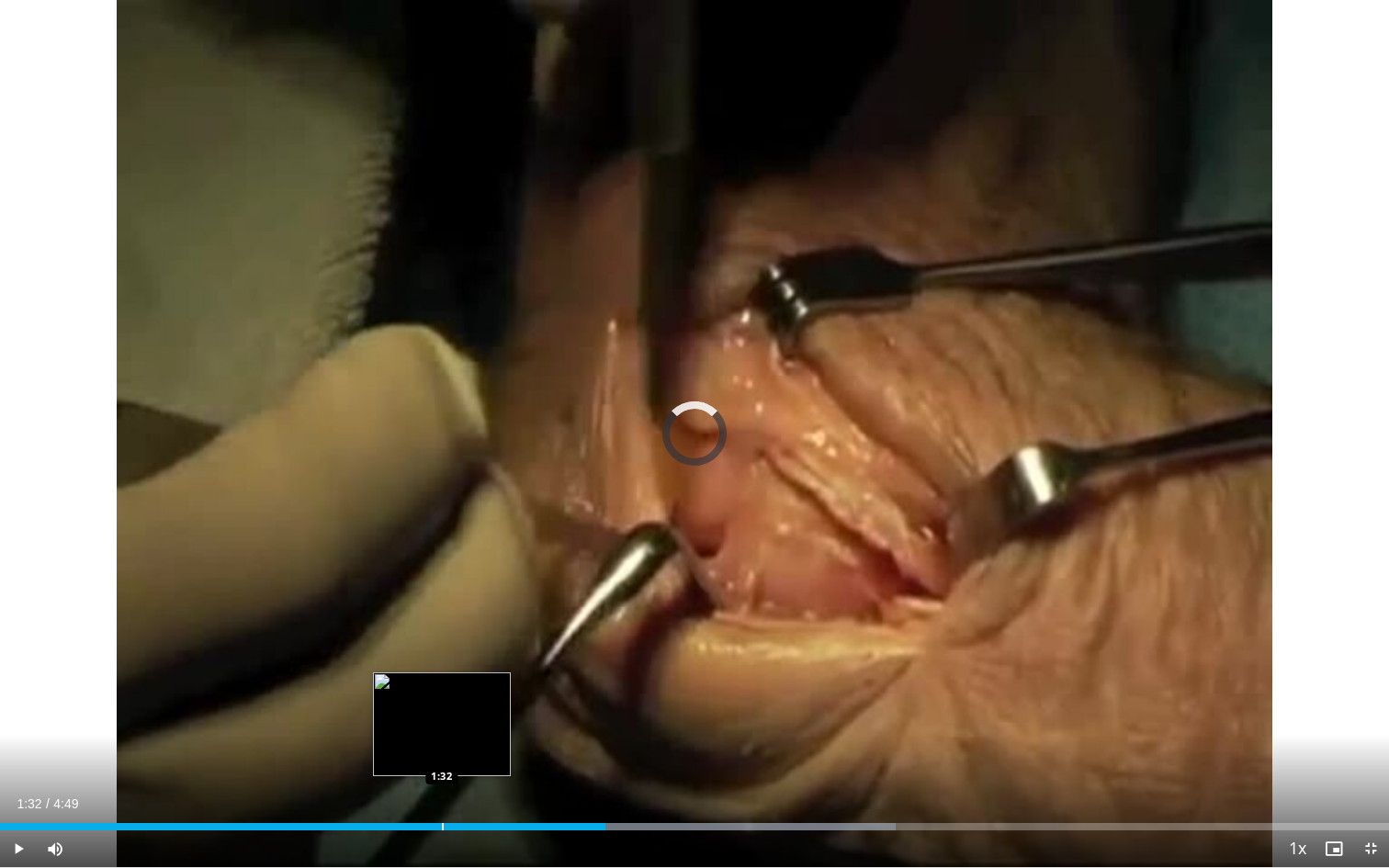 click on "Loaded :  64.51% 1:32 1:32" at bounding box center [694, 821] 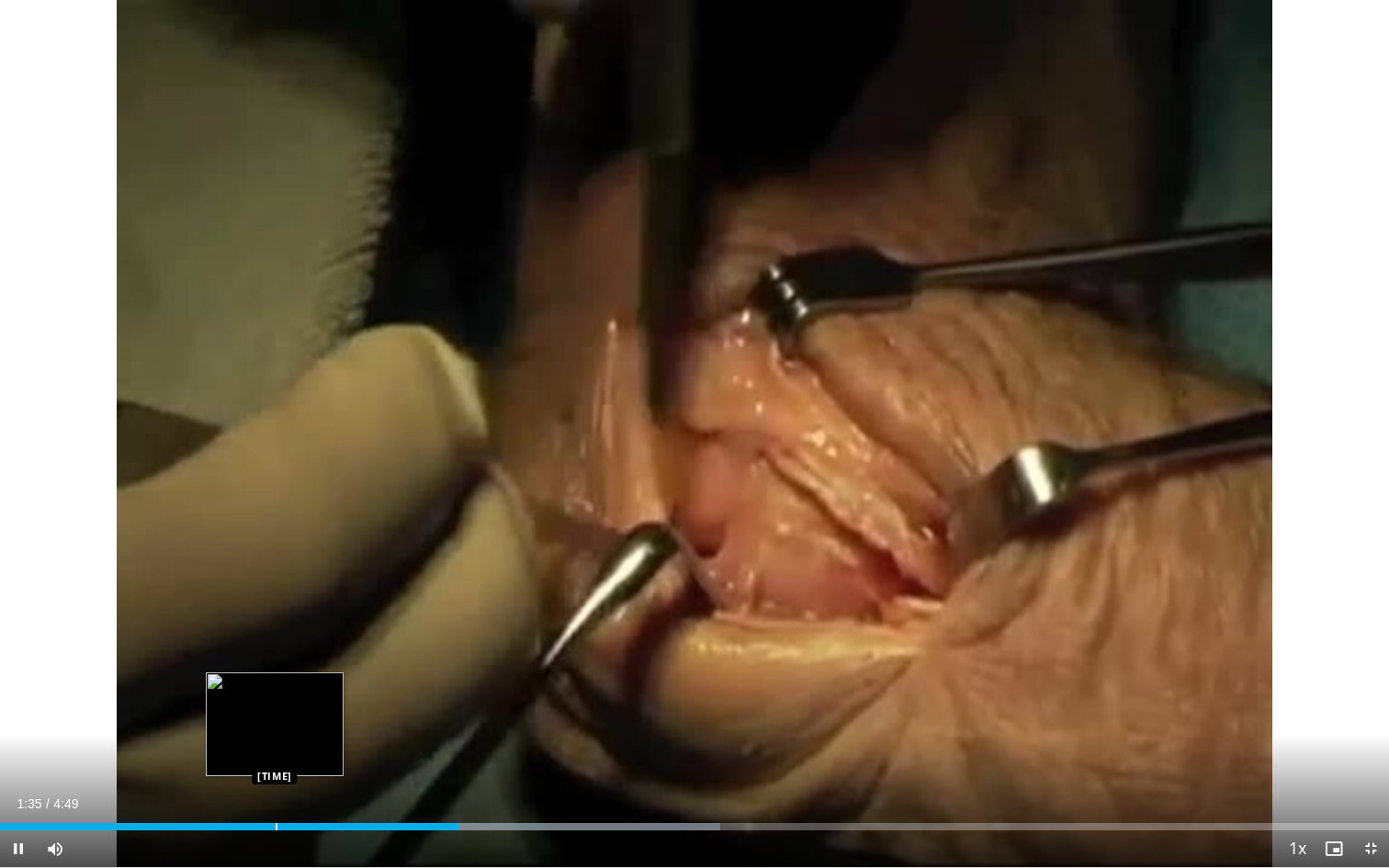 click at bounding box center [277, 827] 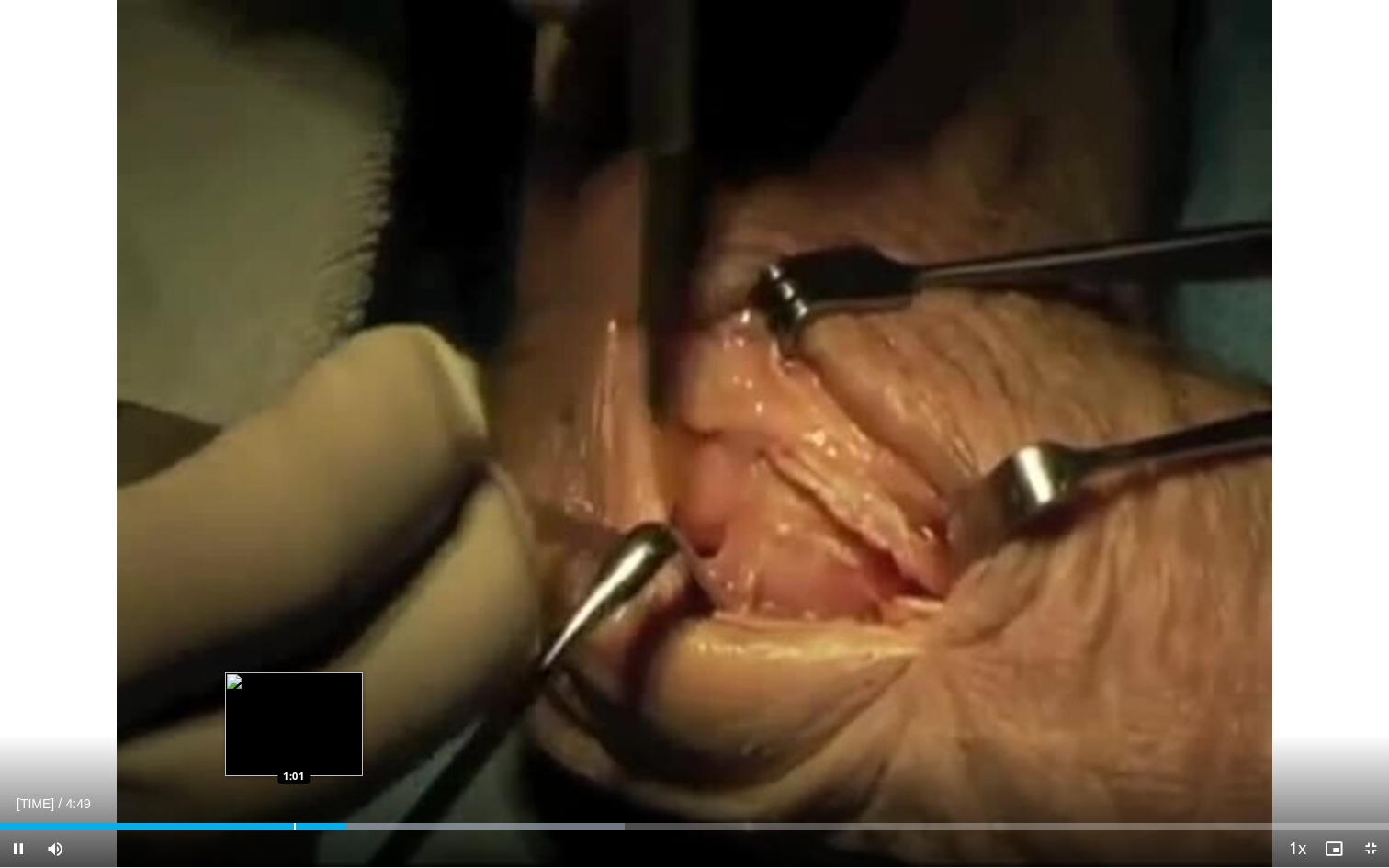 click on "Loaded :  44.95% 1:12 1:01" at bounding box center (694, 821) 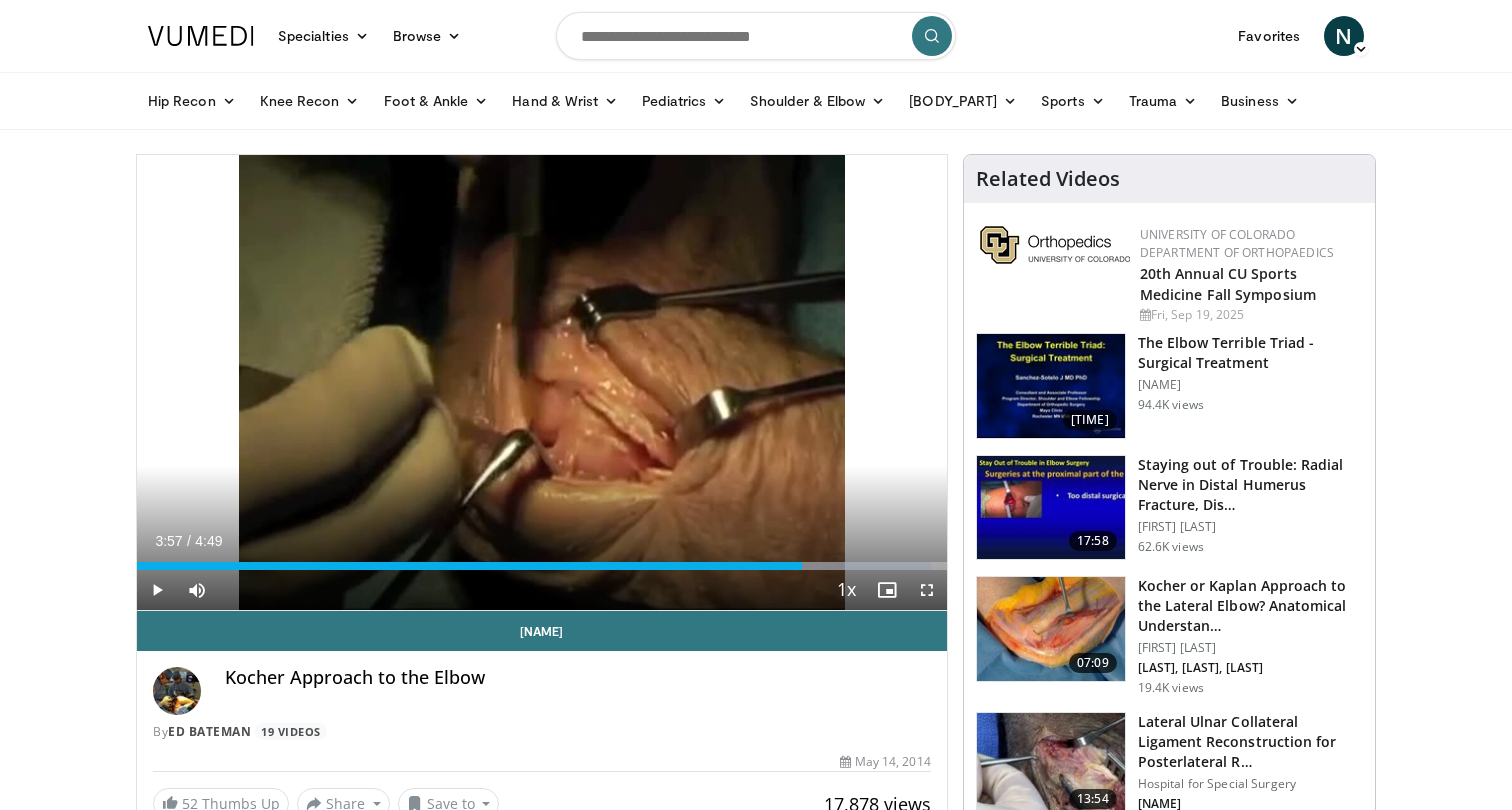 click at bounding box center [1051, 629] 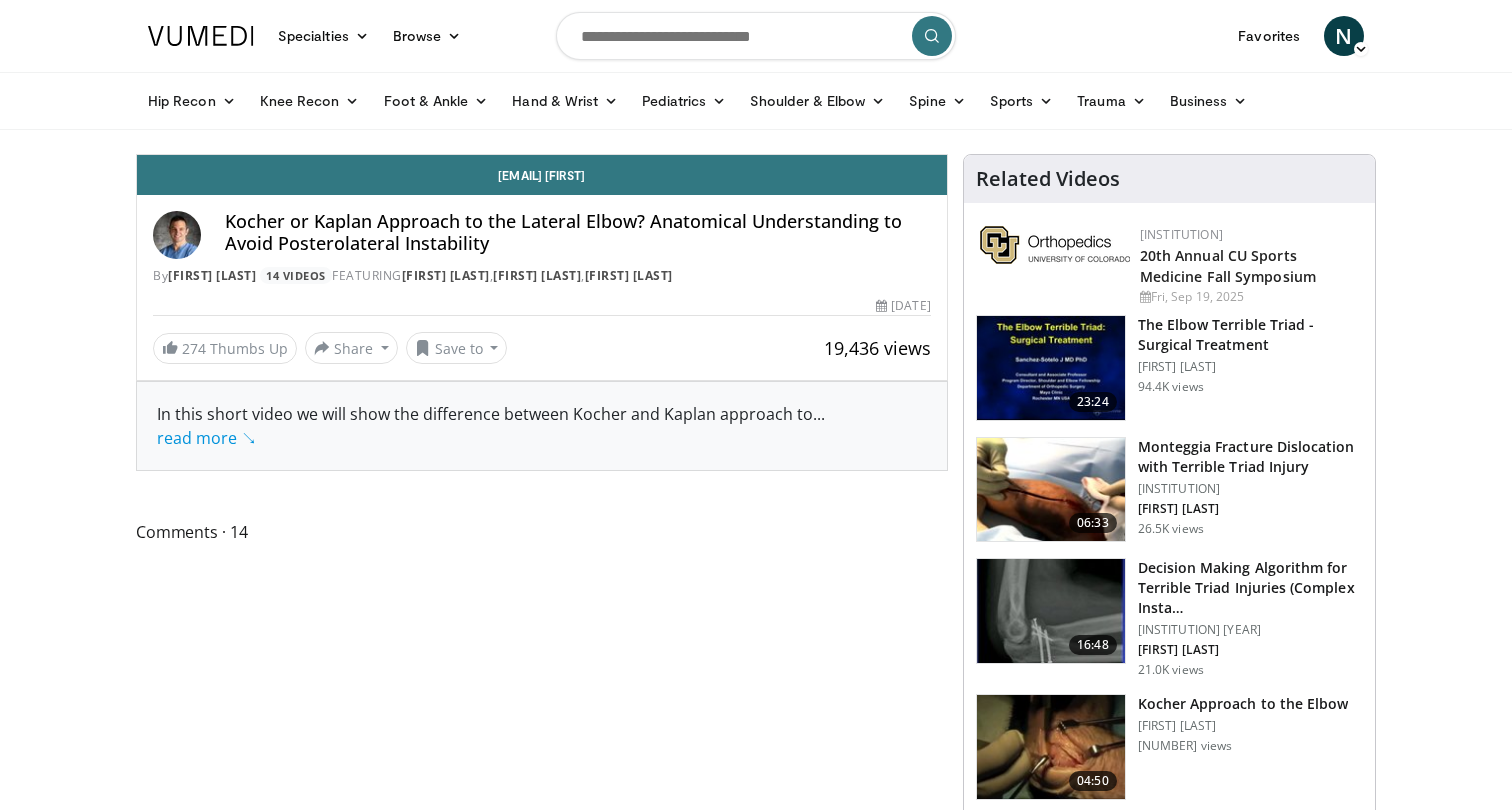 scroll, scrollTop: 0, scrollLeft: 0, axis: both 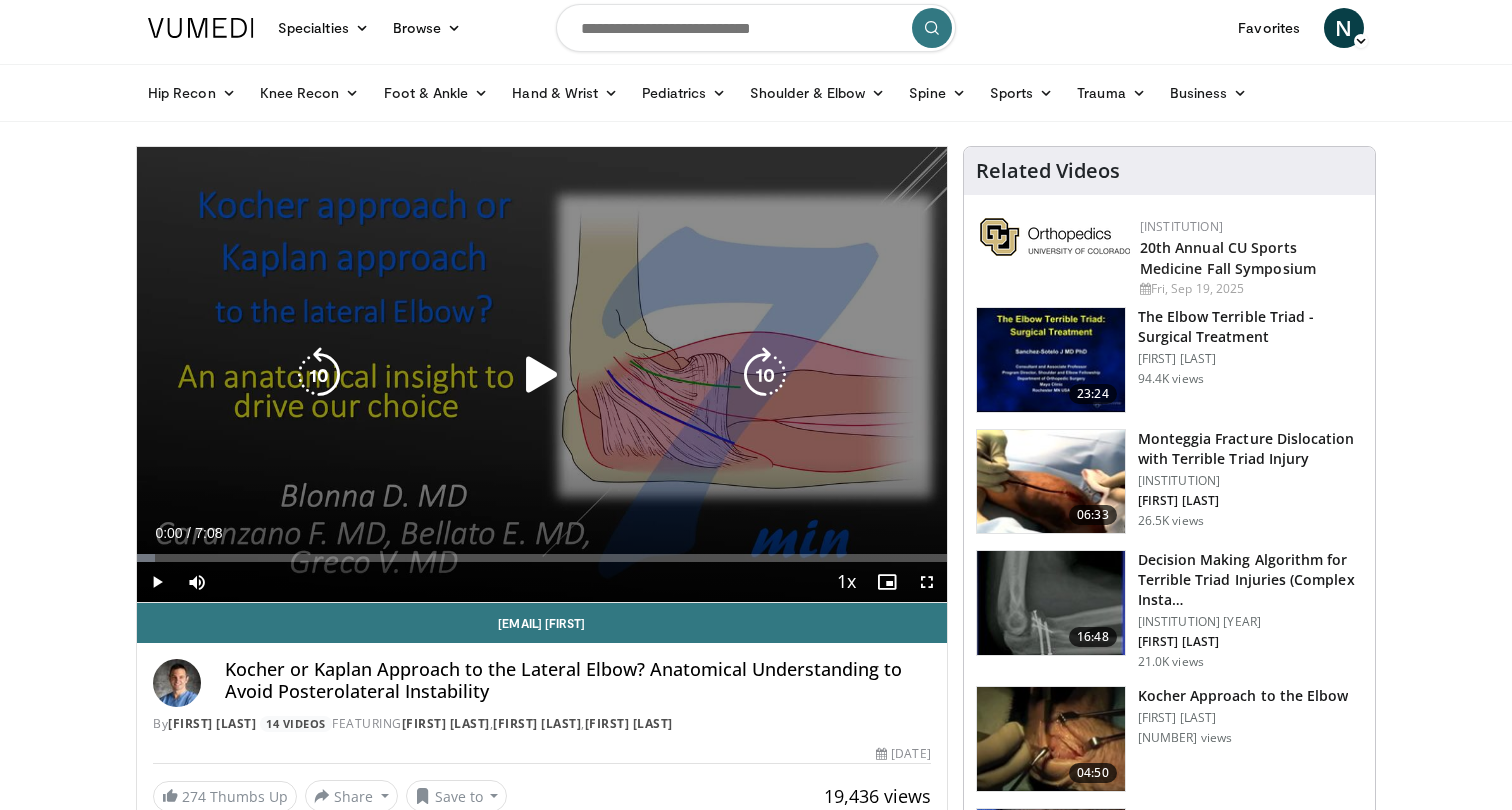 click at bounding box center (542, 375) 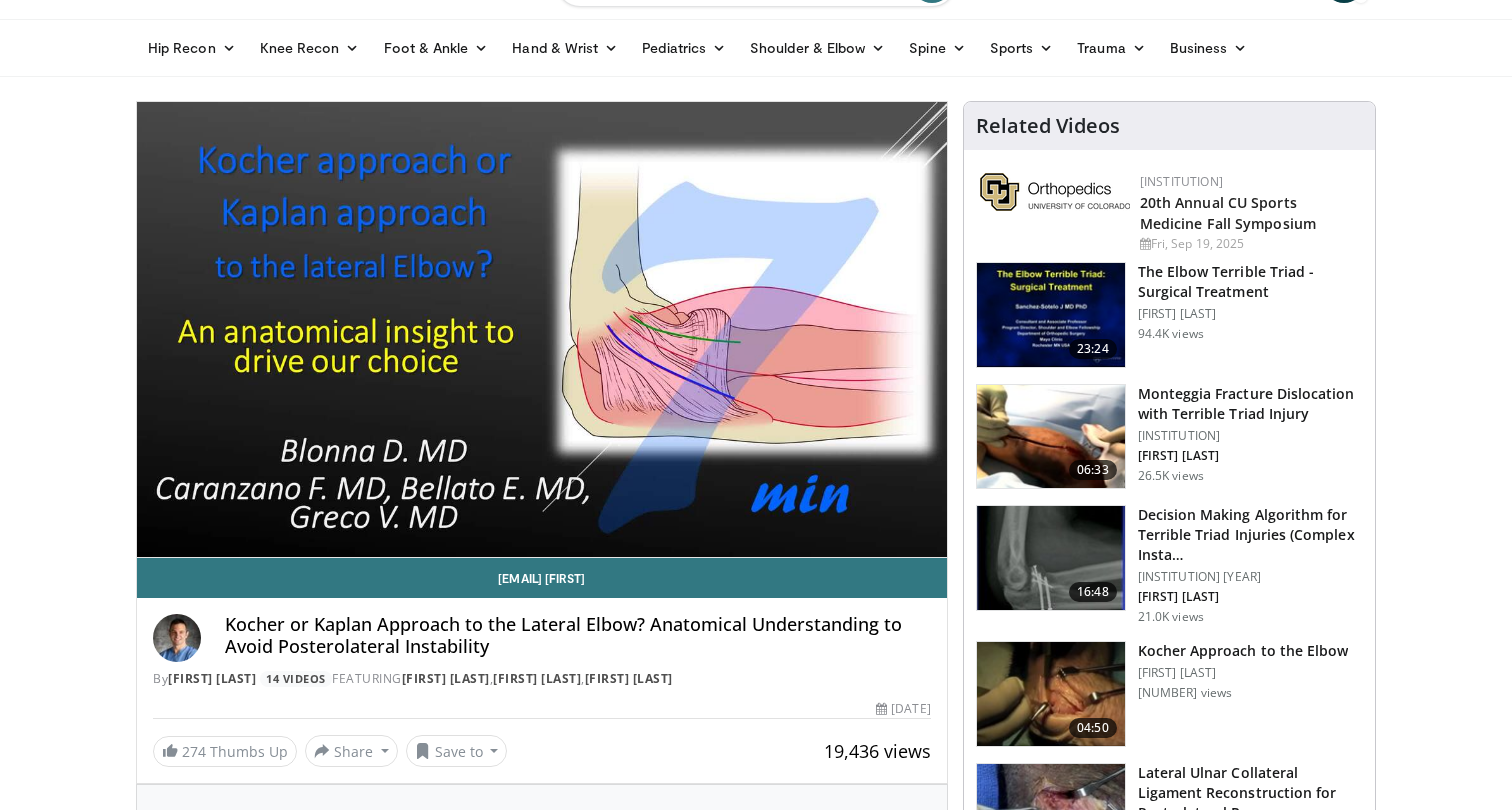 scroll, scrollTop: 51, scrollLeft: 0, axis: vertical 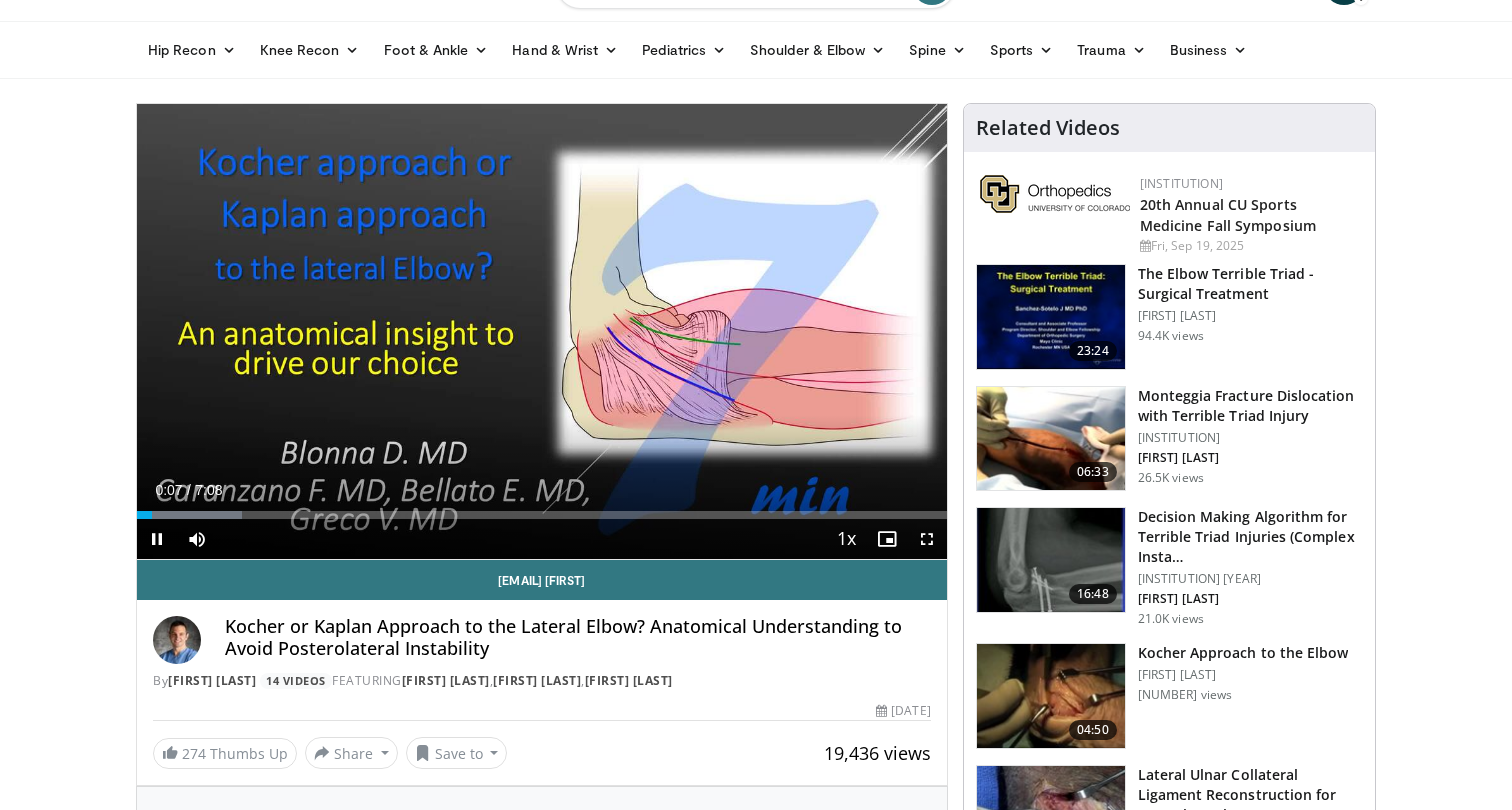 click at bounding box center (927, 539) 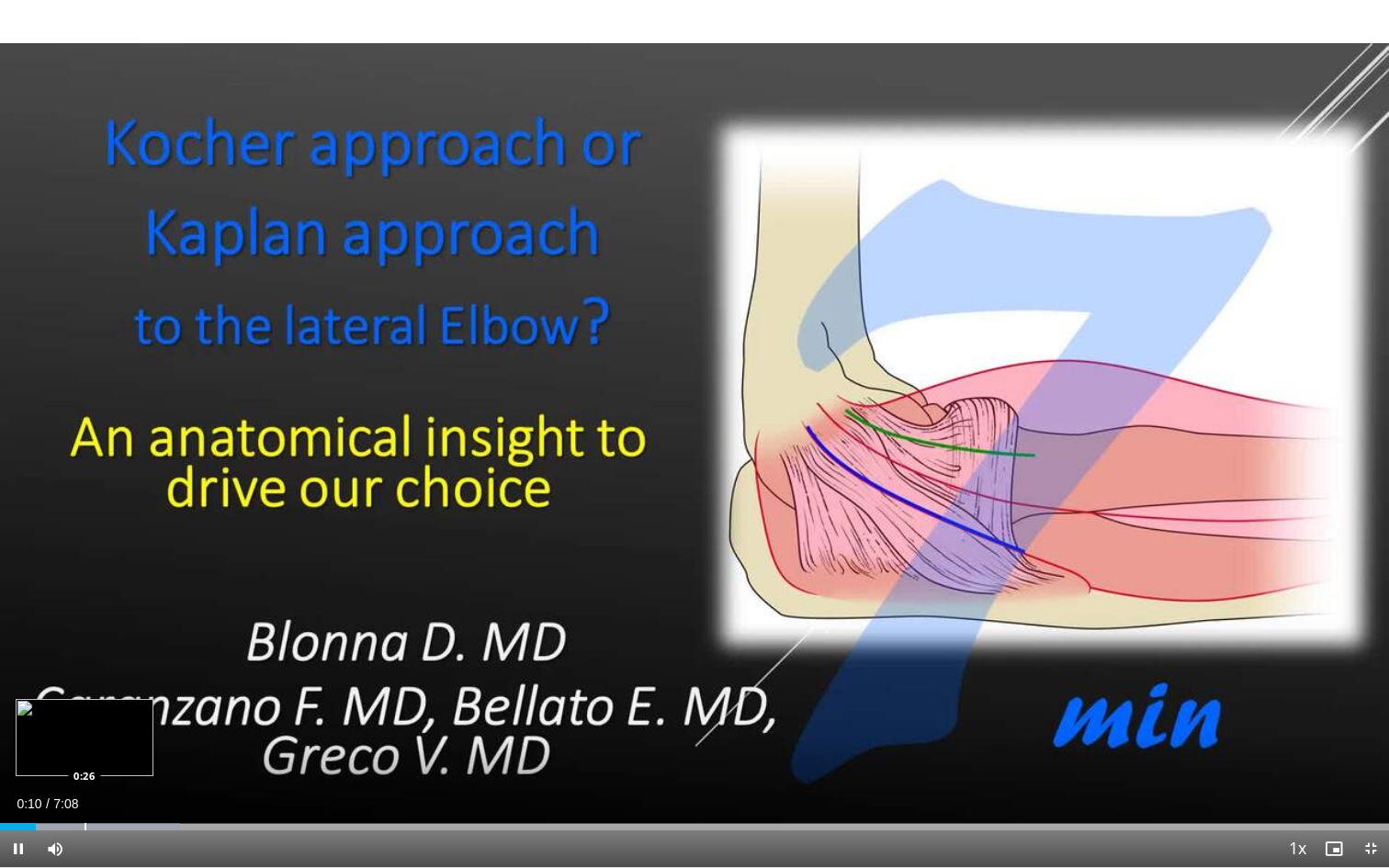 click at bounding box center (85, 827) 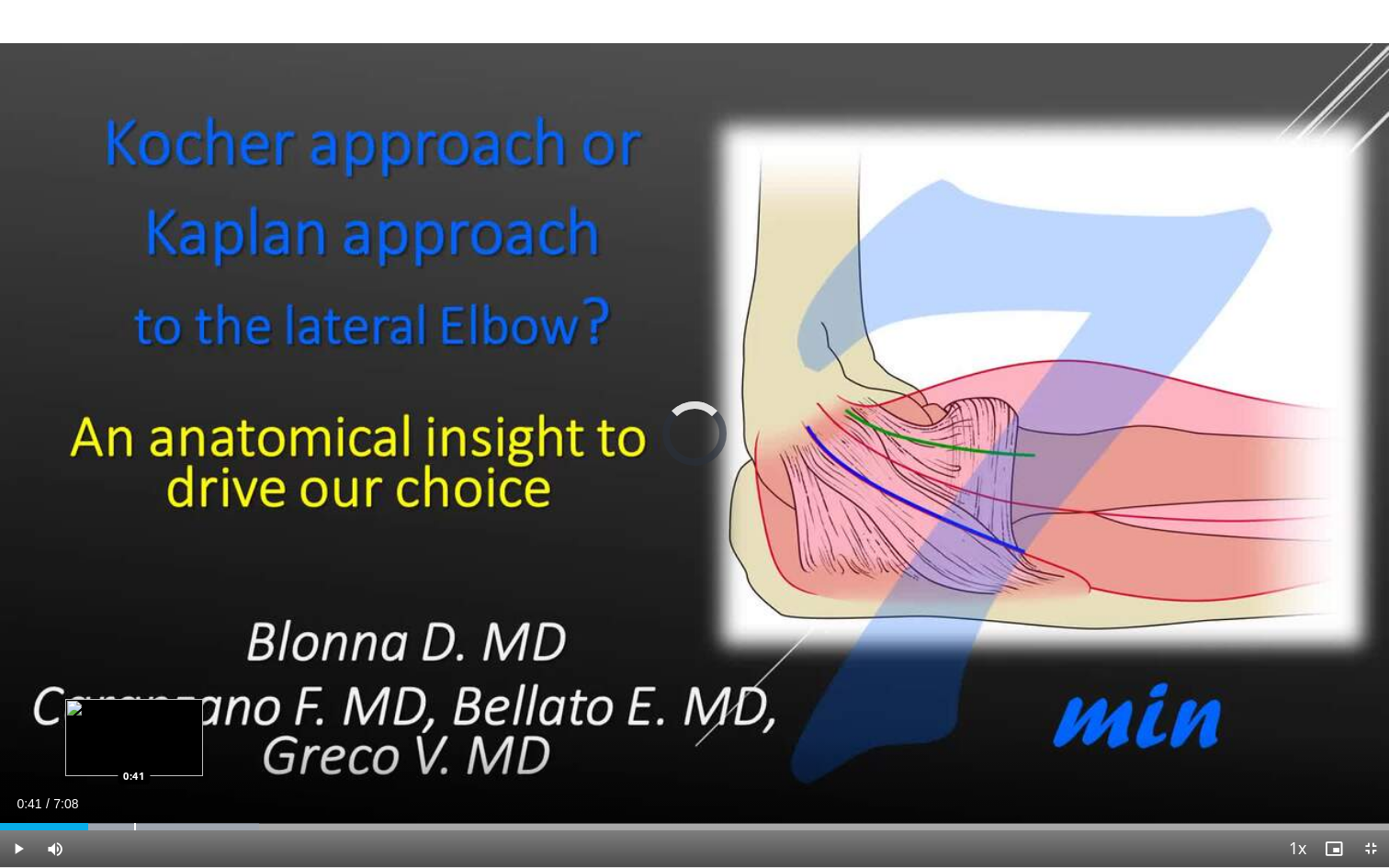 click at bounding box center (135, 827) 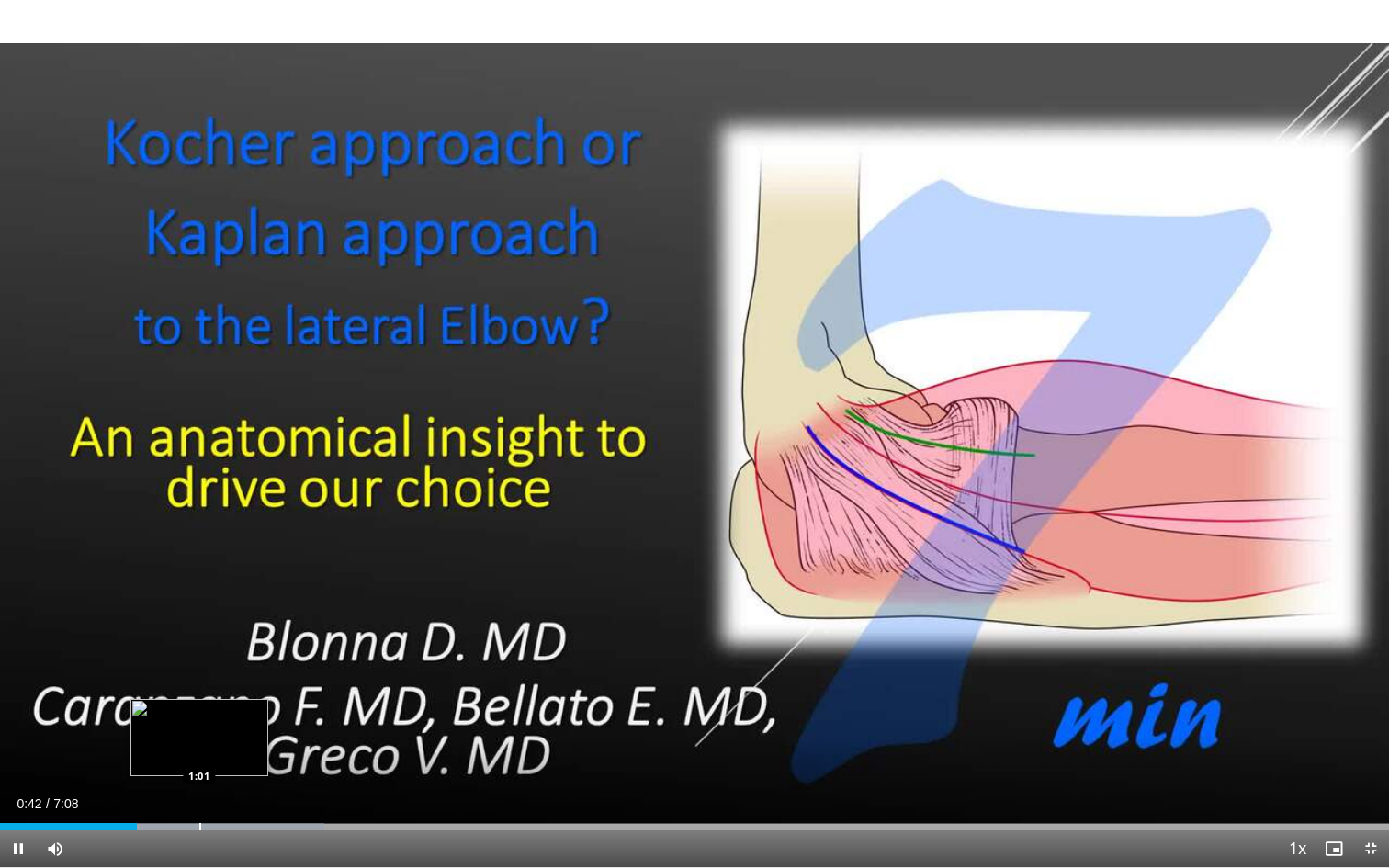 click at bounding box center [200, 827] 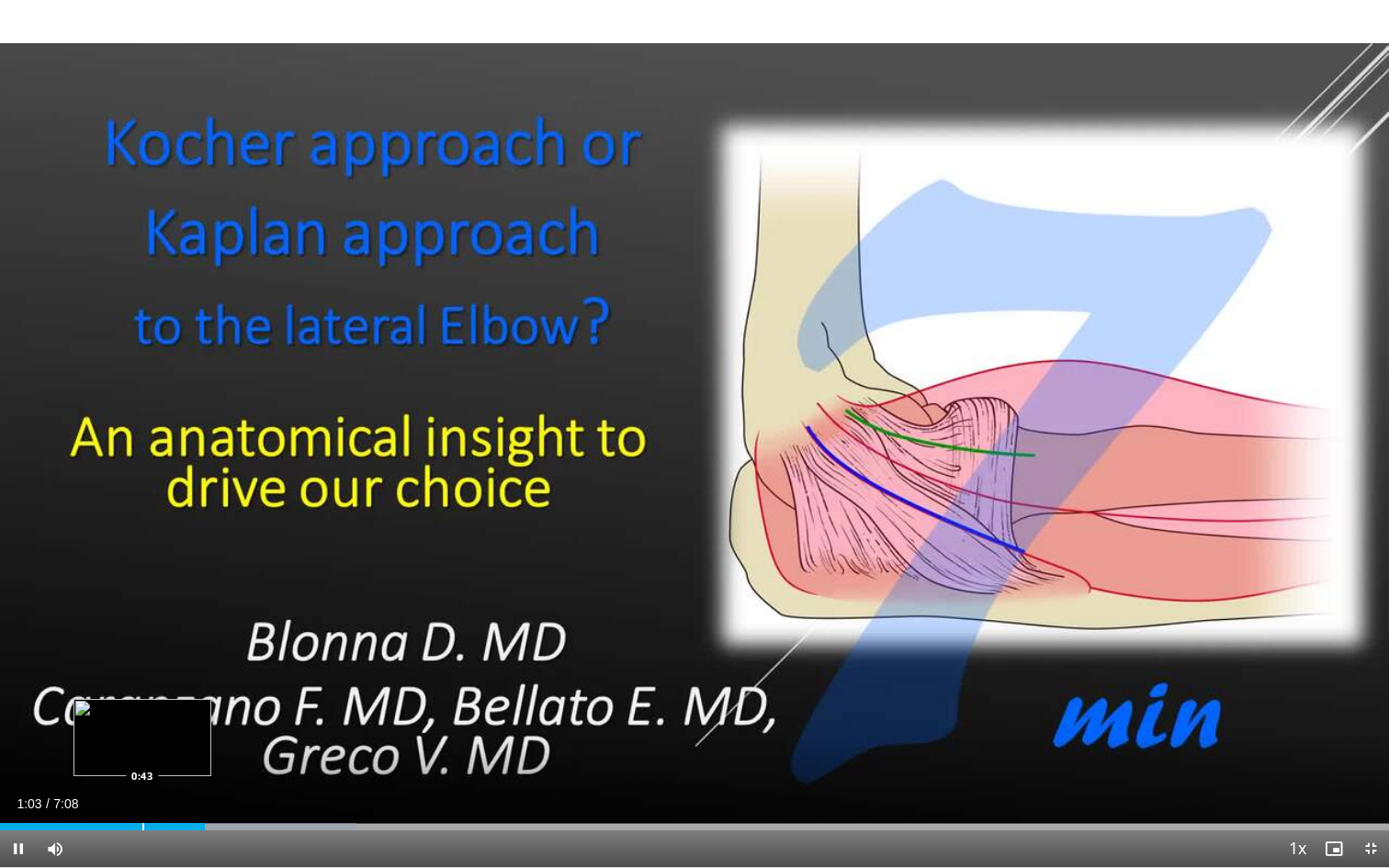 click at bounding box center (143, 827) 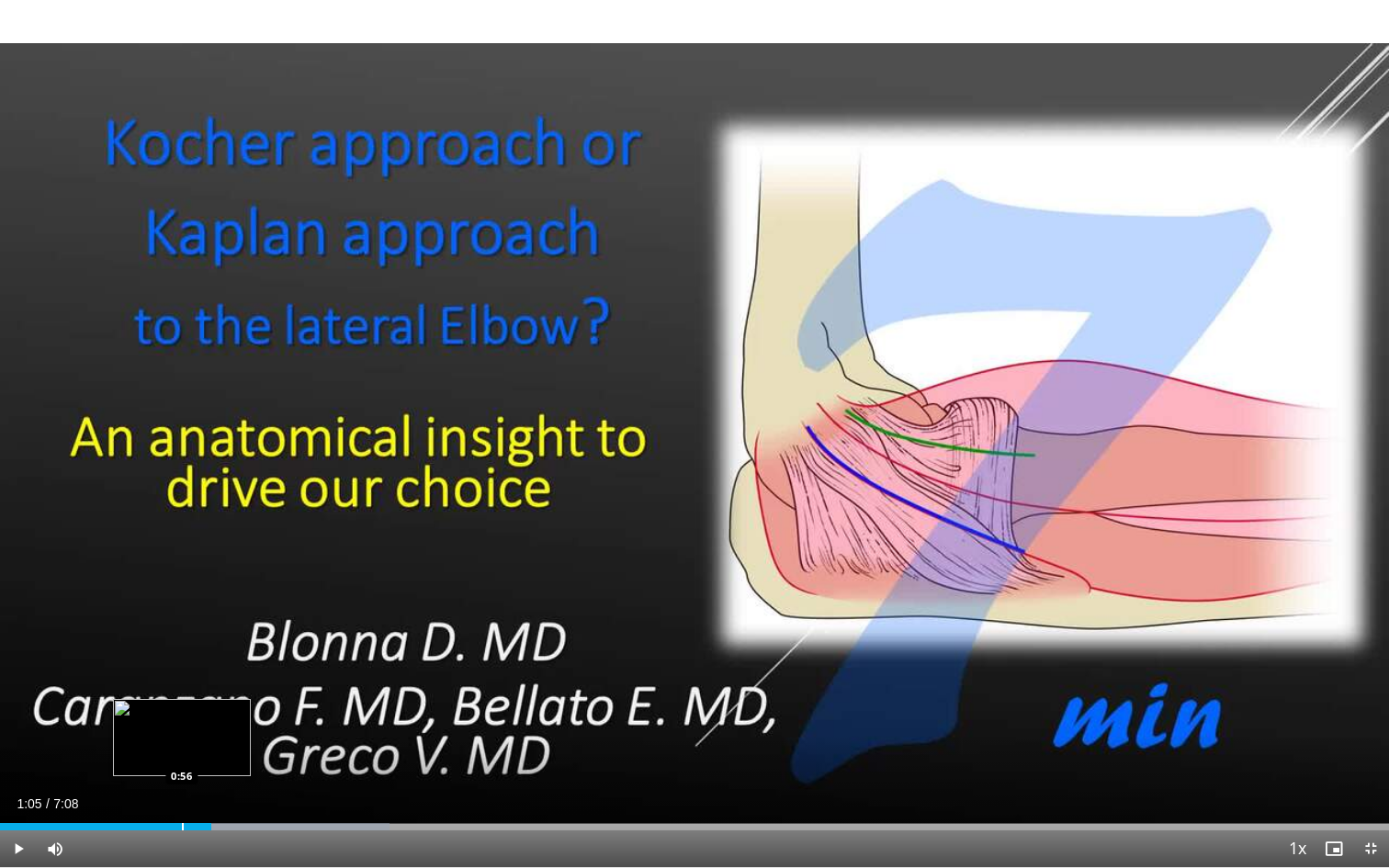 click at bounding box center (183, 827) 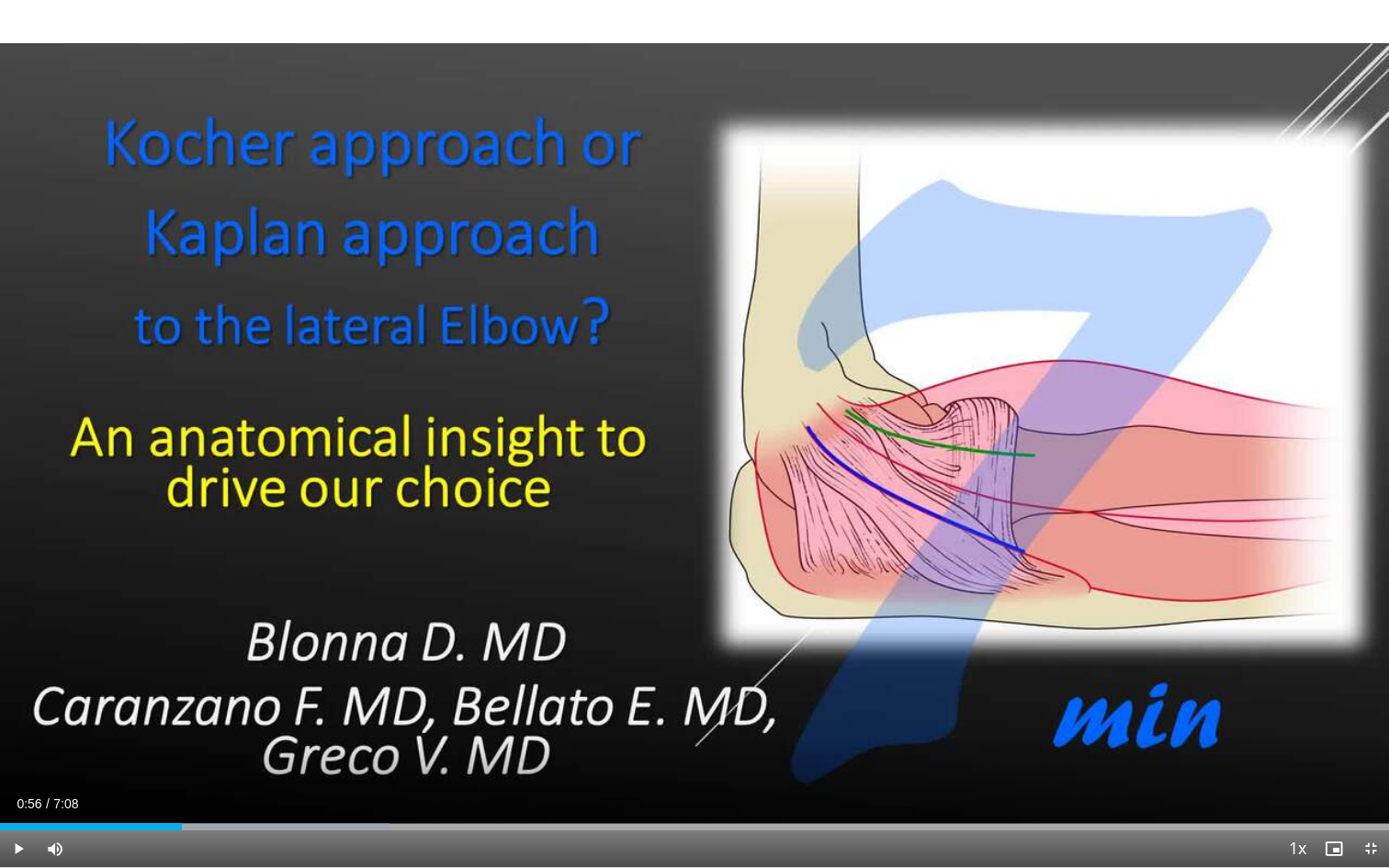 click at bounding box center [18, 849] 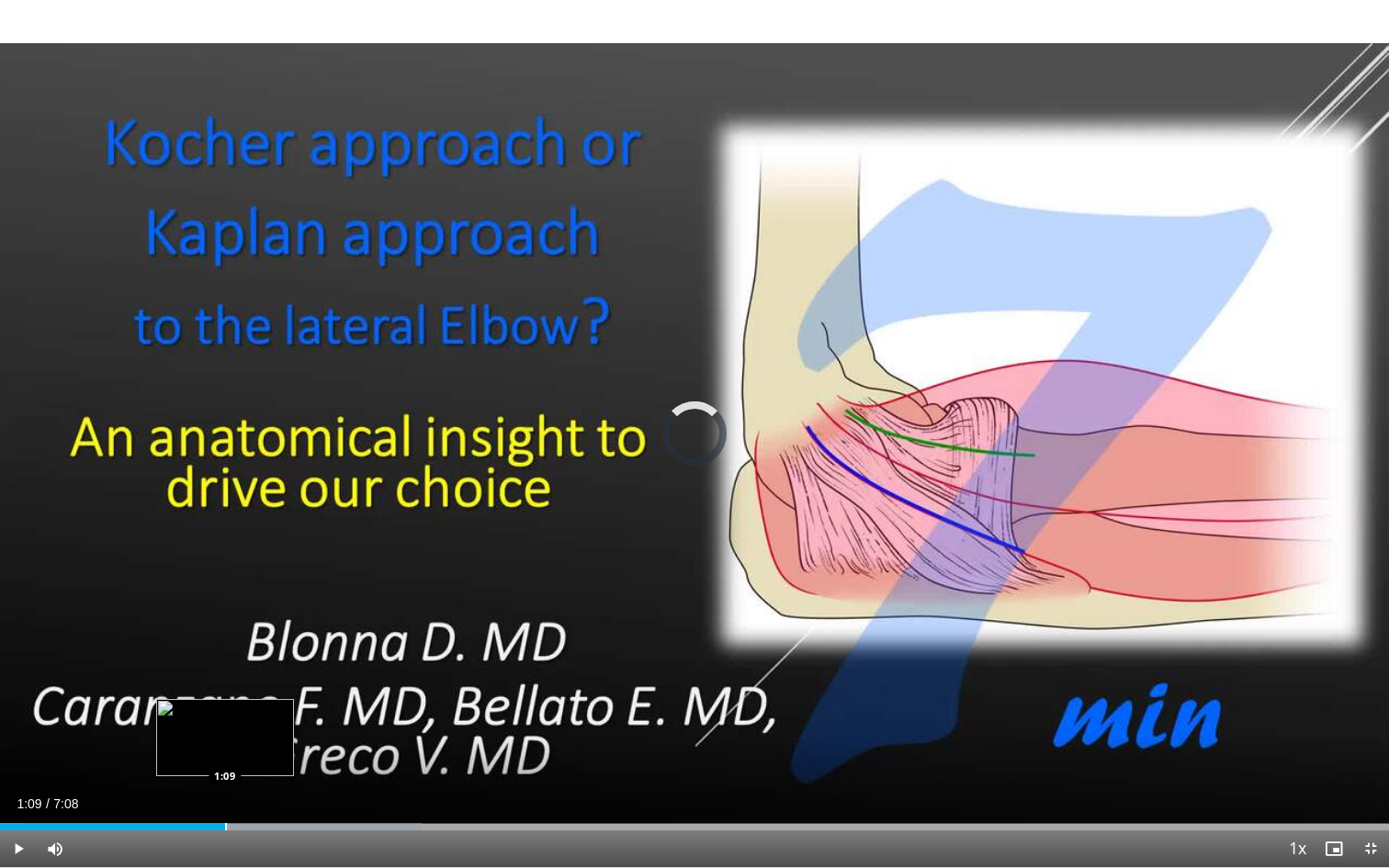 click at bounding box center [226, 827] 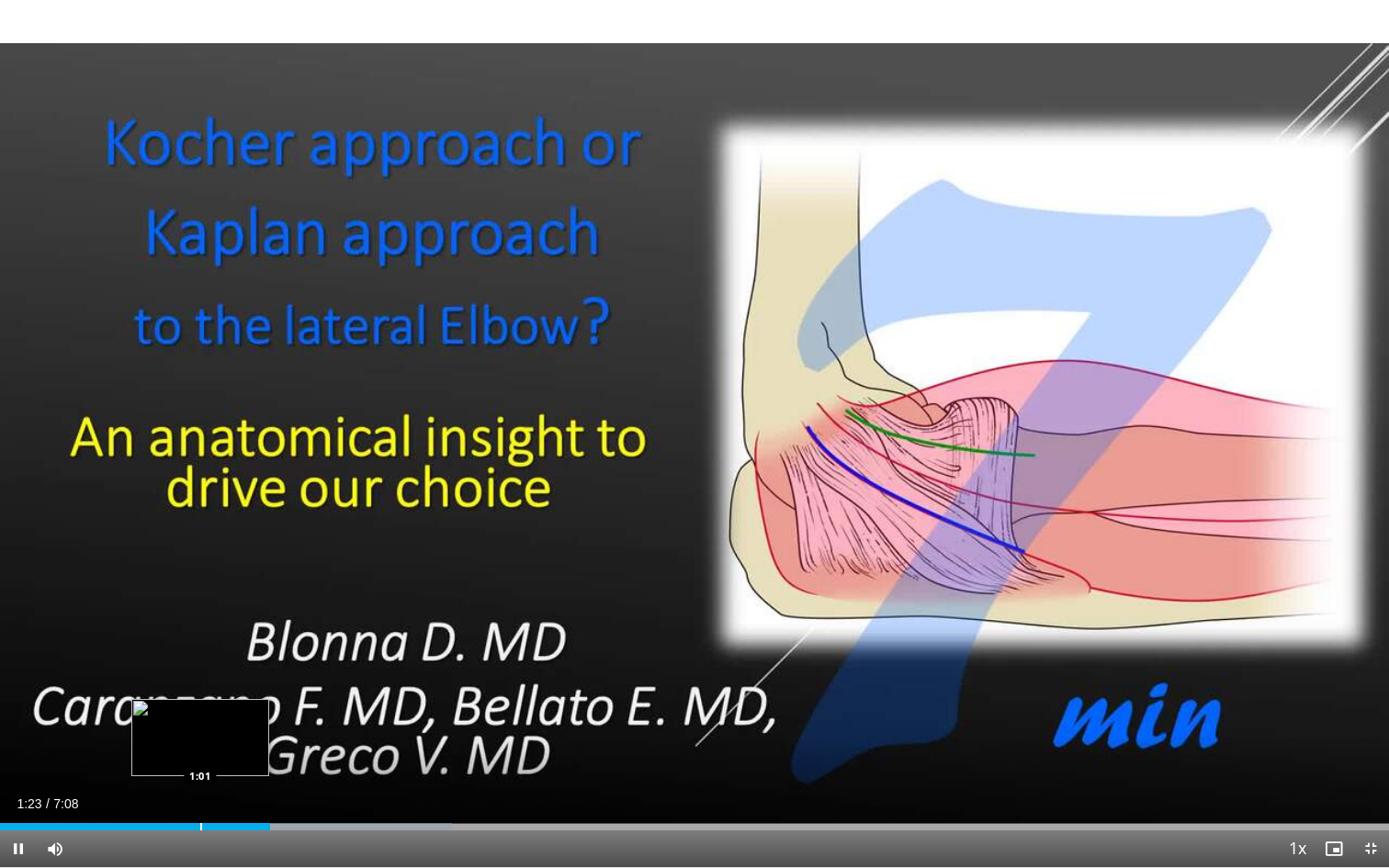 click at bounding box center [201, 827] 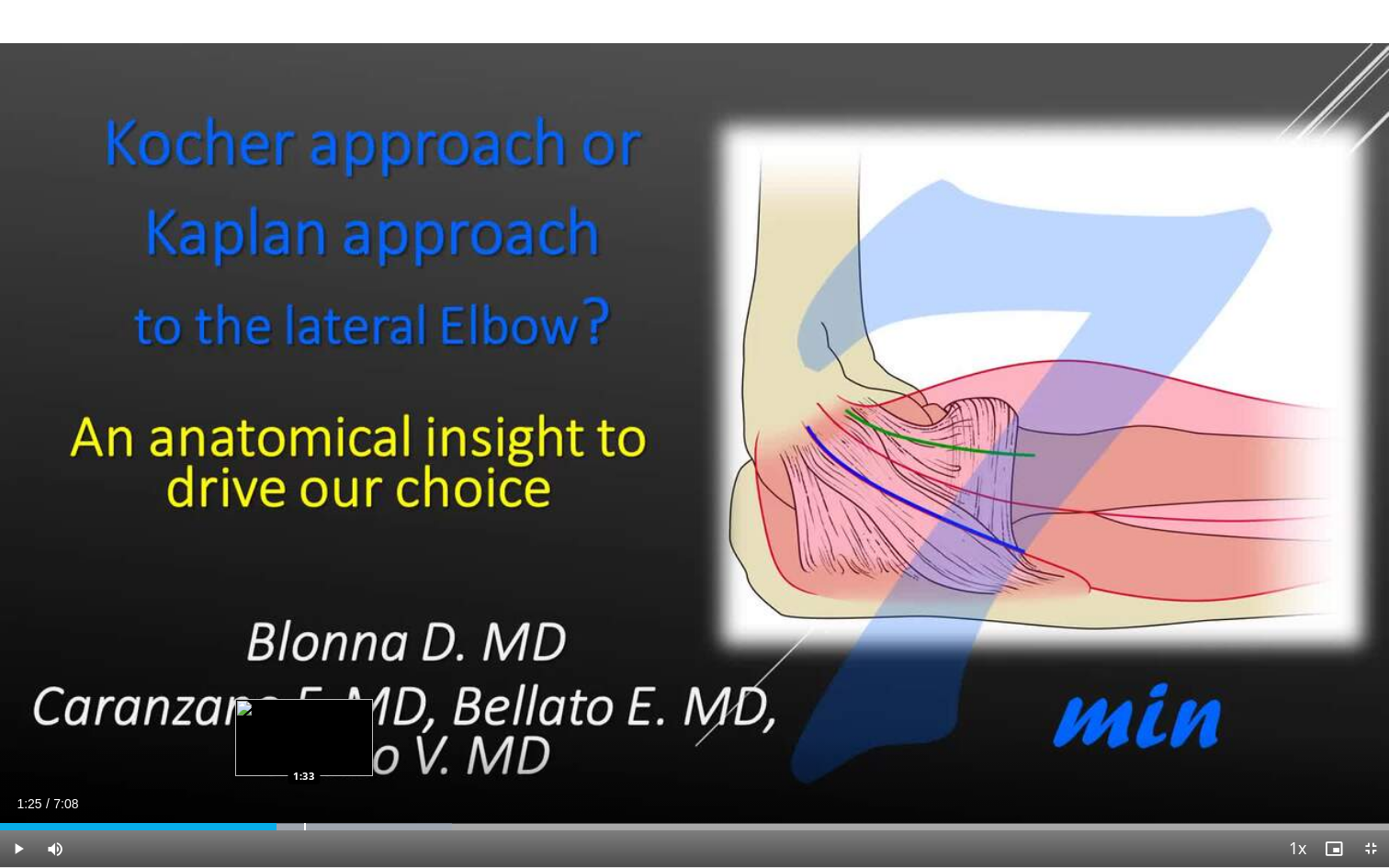 click at bounding box center [305, 827] 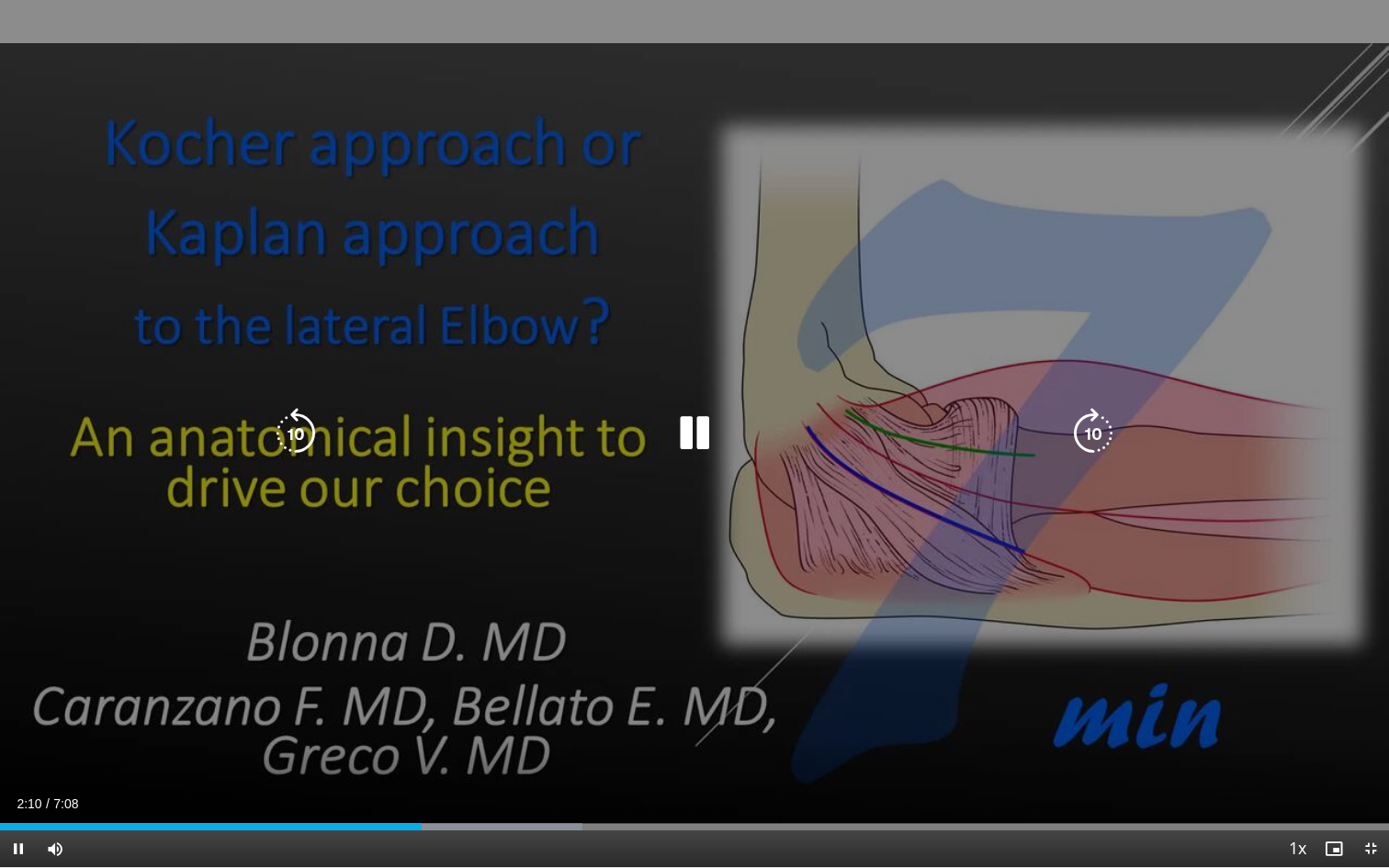 click on "10 seconds
Tap to unmute" at bounding box center [694, 434] 